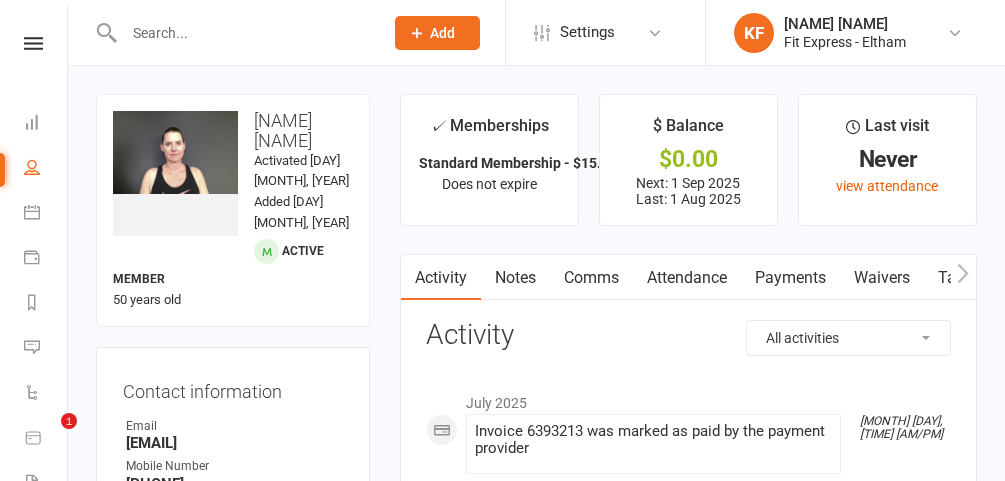 scroll, scrollTop: 0, scrollLeft: 0, axis: both 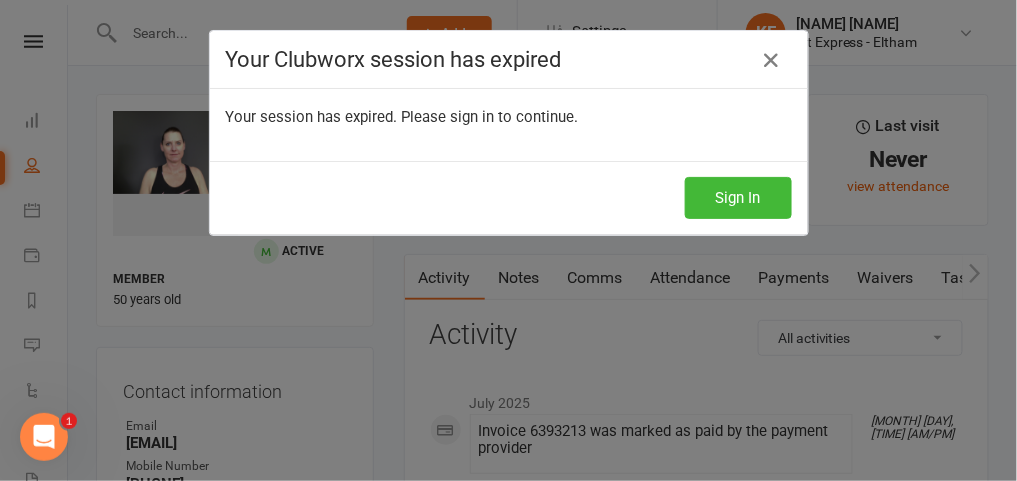 click on "Your Clubworx session has expired Your session has expired. Please sign in to continue. Sign In" at bounding box center [508, 240] 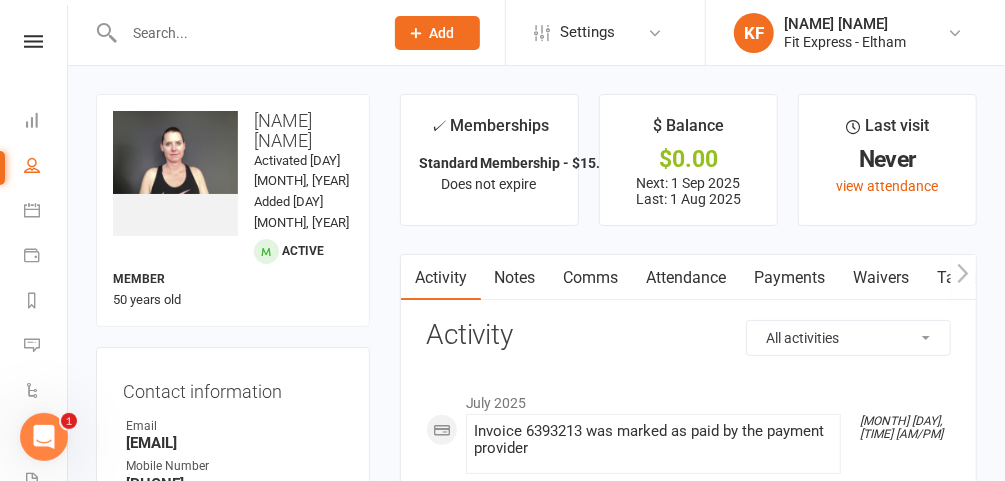 click at bounding box center (33, 41) 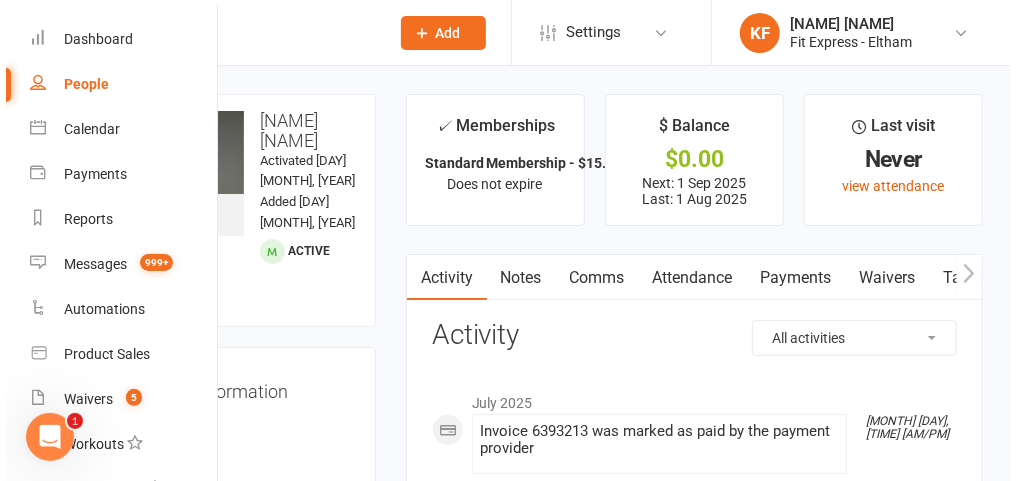 scroll, scrollTop: 69, scrollLeft: 0, axis: vertical 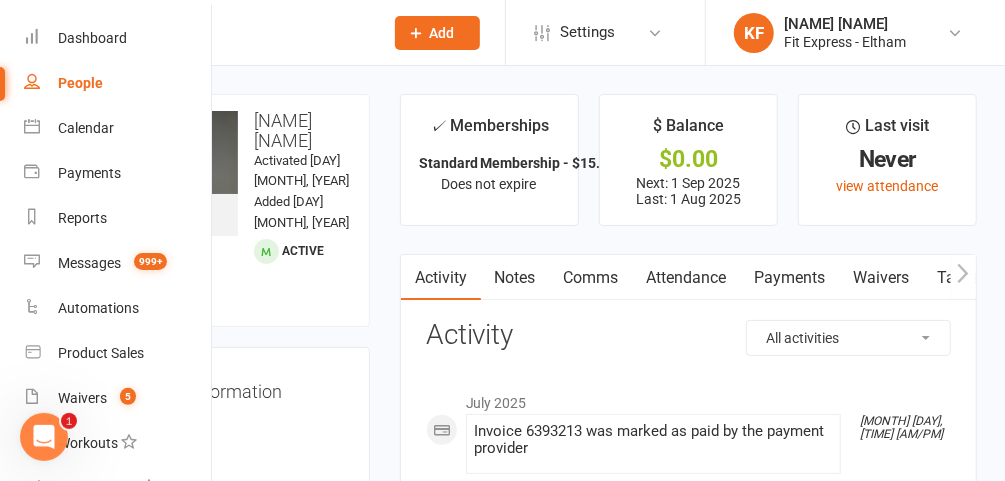 click at bounding box center [955, 33] 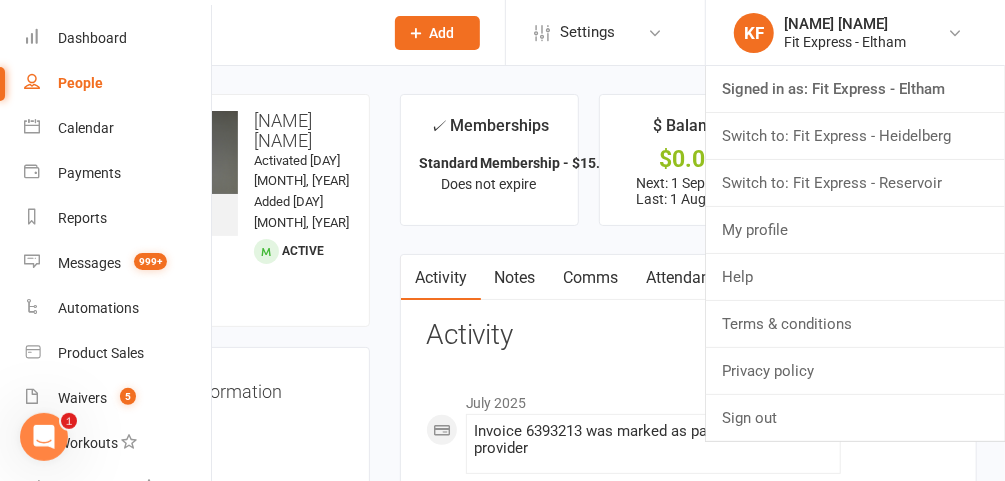 click on "upload photo change photo Meaghan Dix Activated 31 August, 2019 Added 31 August, 2019   Active member 50 years old  Contact information Owner   Email  mbadix@optusnet.com.au
Mobile Number  0417508775
Address  89 Fernside Avenue Briar Hill VIC 3088
Member Number  -
Date of Birth  February 11, 1975
Location
Account Type  -
LastVisit  -
TotalVisits  -
Update Contact Details Flag Manage Comms Settings
Wallet Bank account Benjamin Paul Dix  xxxx 7960
Add / Edit Payment Method
Membership      Standard Membership - $15.95 p/w Jul 17 2024 — Never Booked: 0 Attended: 0 Unlimited classes remaining   Cancel membership Upgrade / Downgrade Add new membership
Family Members  No relationships found. Add link to existing contact  Add link to new contact
Suspensions  No active suspensions found. Add new suspension
Email / SMS Subscriptions  edit Unsubscribed from Emails No
Unsubscribed from SMSes No
Member Portal Login Details  Body Composition  edit Key Demographics  edit edit edit ✓" at bounding box center (536, 2020) 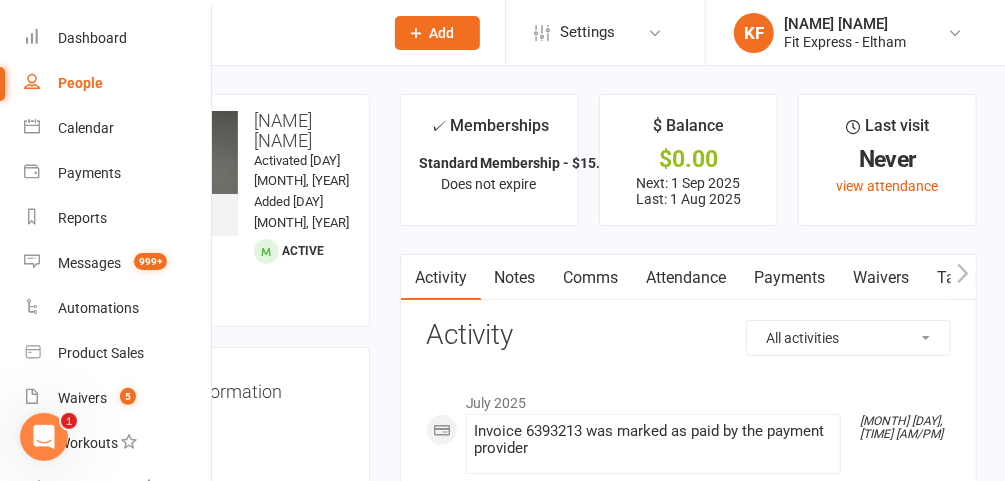 click on "upload photo change photo Meaghan Dix Activated 31 August, 2019 Added 31 August, 2019   Active member 50 years old  Contact information Owner   Email  mbadix@optusnet.com.au
Mobile Number  0417508775
Address  89 Fernside Avenue Briar Hill VIC 3088
Member Number  -
Date of Birth  February 11, 1975
Location
Account Type  -
LastVisit  -
TotalVisits  -
Update Contact Details Flag Manage Comms Settings
Wallet Bank account Benjamin Paul Dix  xxxx 7960
Add / Edit Payment Method
Membership      Standard Membership - $15.95 p/w Jul 17 2024 — Never Booked: 0 Attended: 0 Unlimited classes remaining   Cancel membership Upgrade / Downgrade Add new membership
Family Members  No relationships found. Add link to existing contact  Add link to new contact
Suspensions  No active suspensions found. Add new suspension
Email / SMS Subscriptions  edit Unsubscribed from Emails No
Unsubscribed from SMSes No
Member Portal Login Details  Body Composition  edit Key Demographics  edit edit edit ✓" at bounding box center [536, 2020] 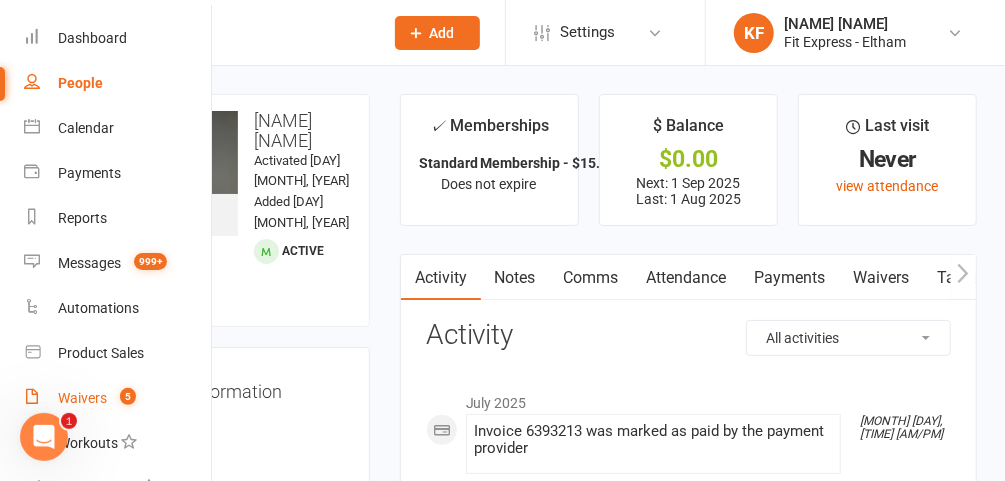 click on "5" at bounding box center (123, 398) 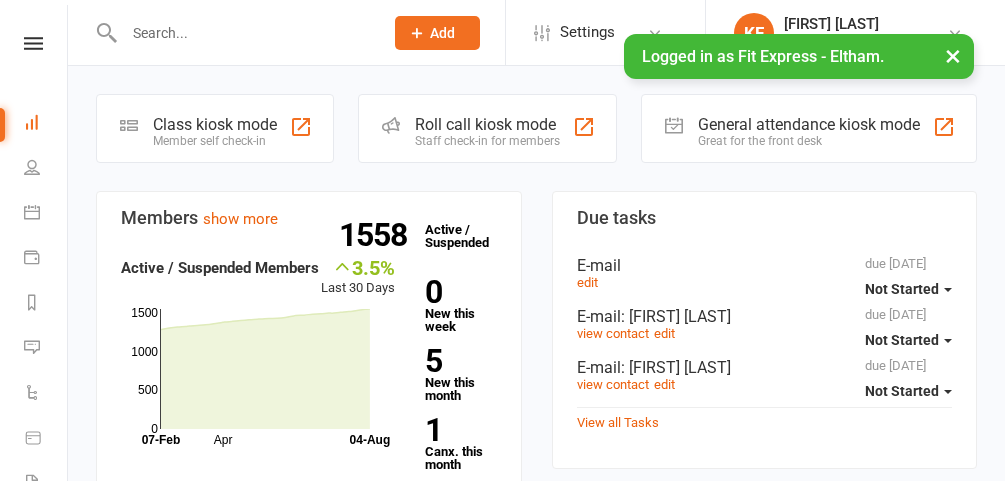 click on "×" at bounding box center (953, 55) 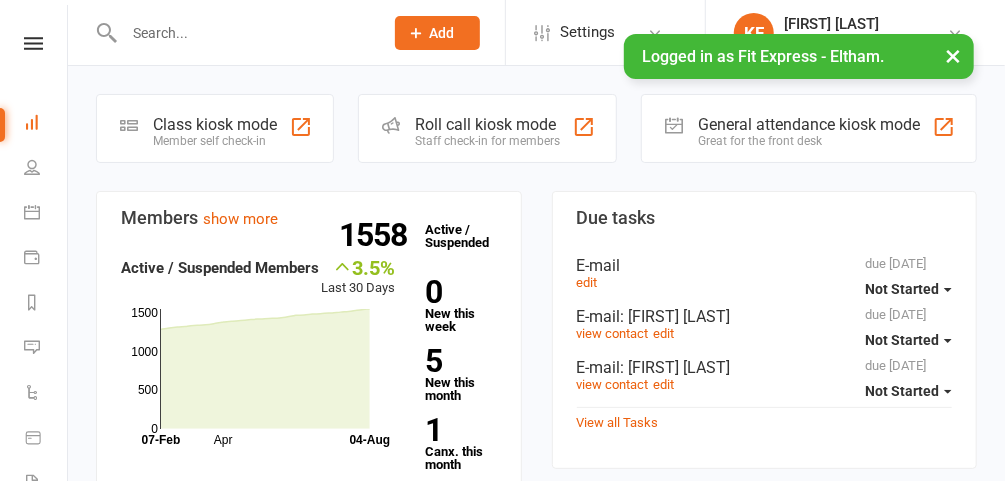 scroll, scrollTop: 0, scrollLeft: 0, axis: both 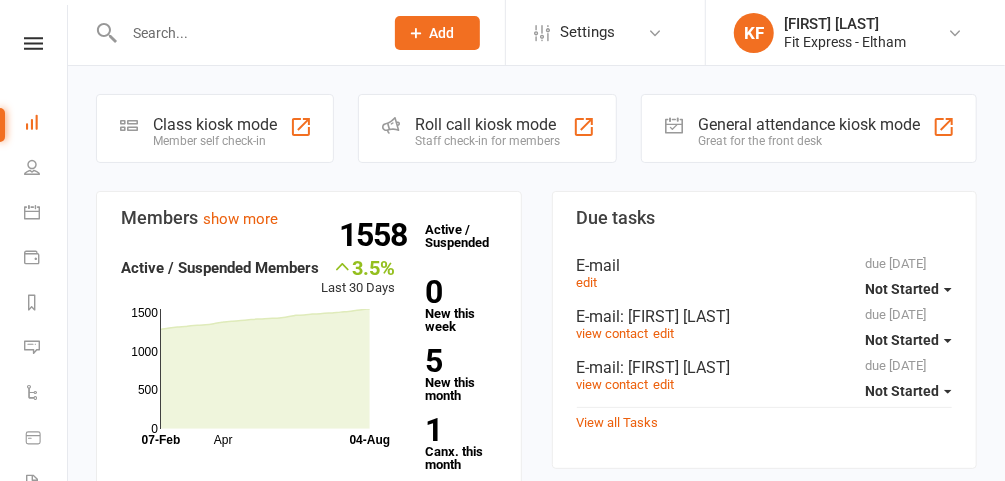 click at bounding box center [955, 33] 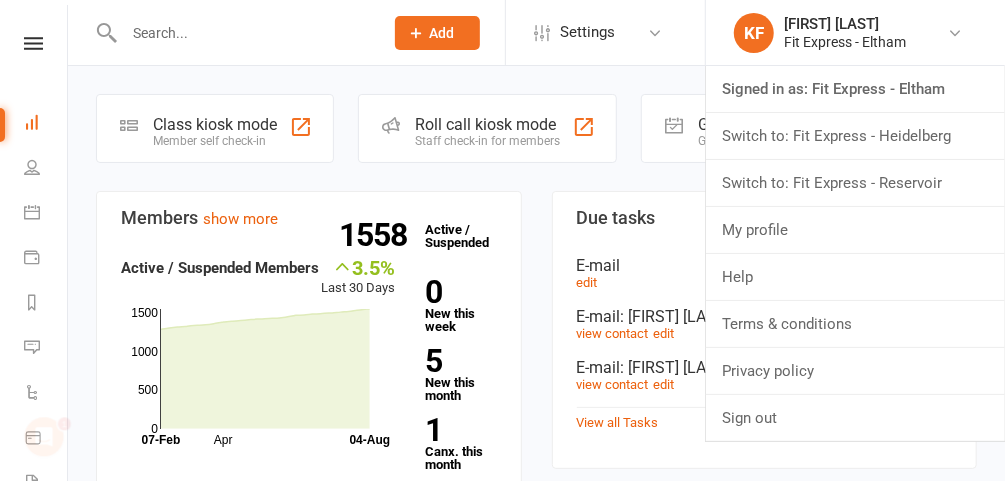 scroll, scrollTop: 0, scrollLeft: 0, axis: both 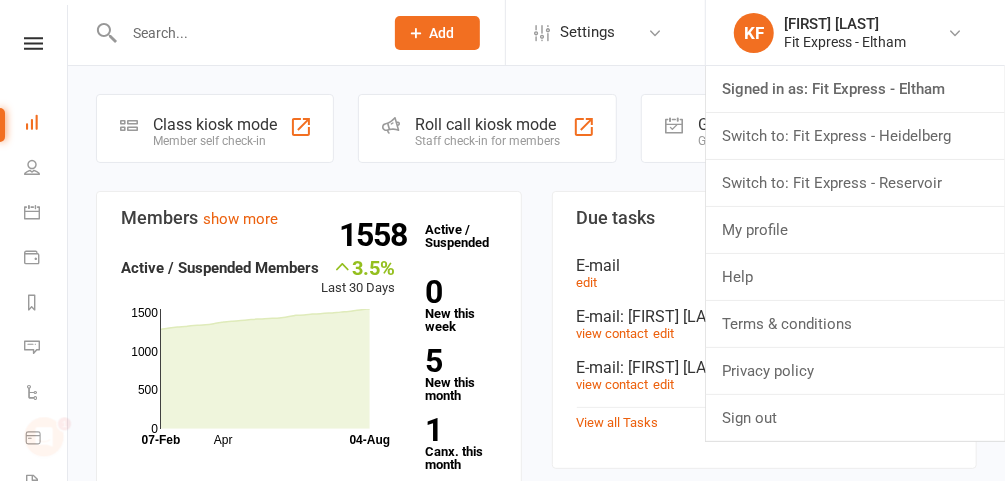 click on "Switch to: Fit Express - Reservoir" at bounding box center (855, 183) 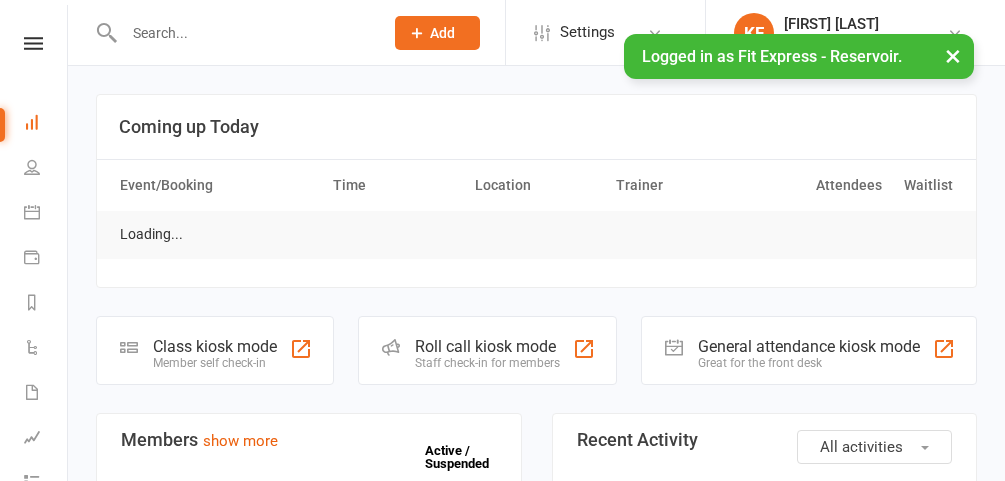 scroll, scrollTop: 0, scrollLeft: 0, axis: both 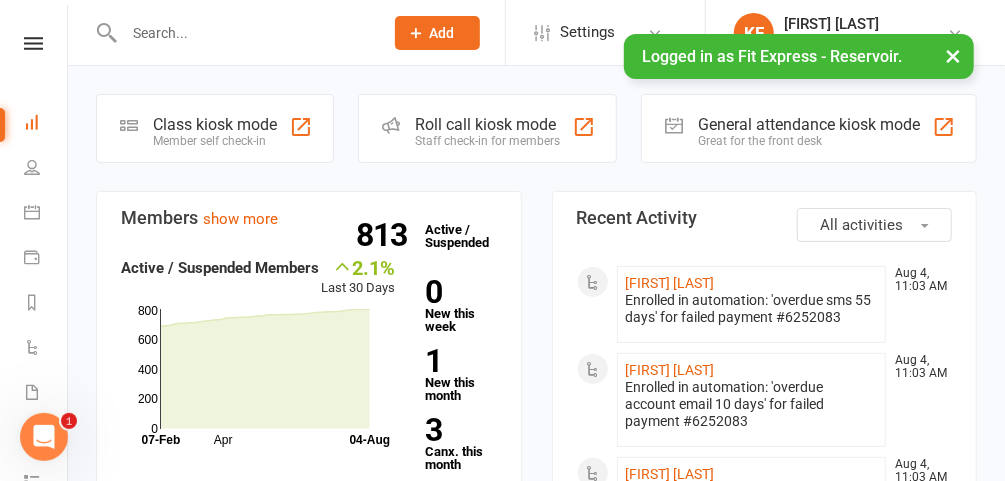 click on "×" at bounding box center (953, 55) 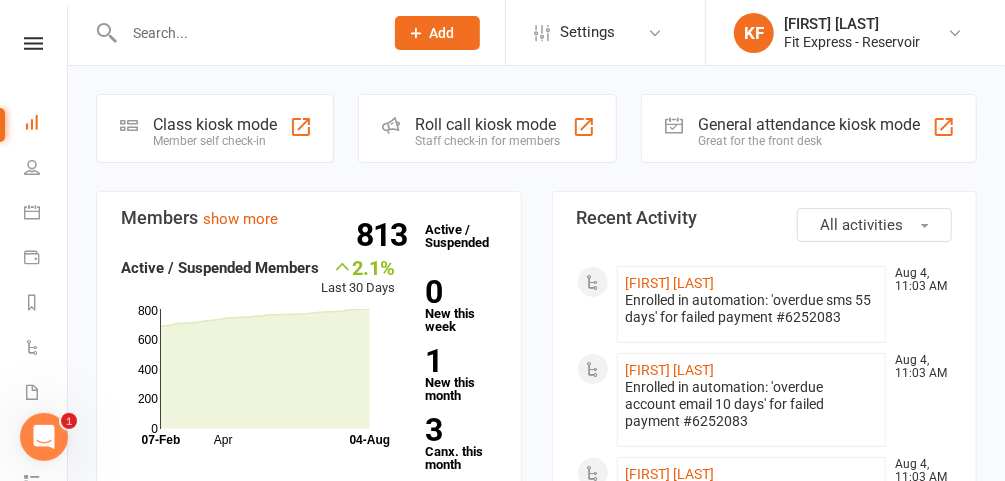 click at bounding box center (243, 33) 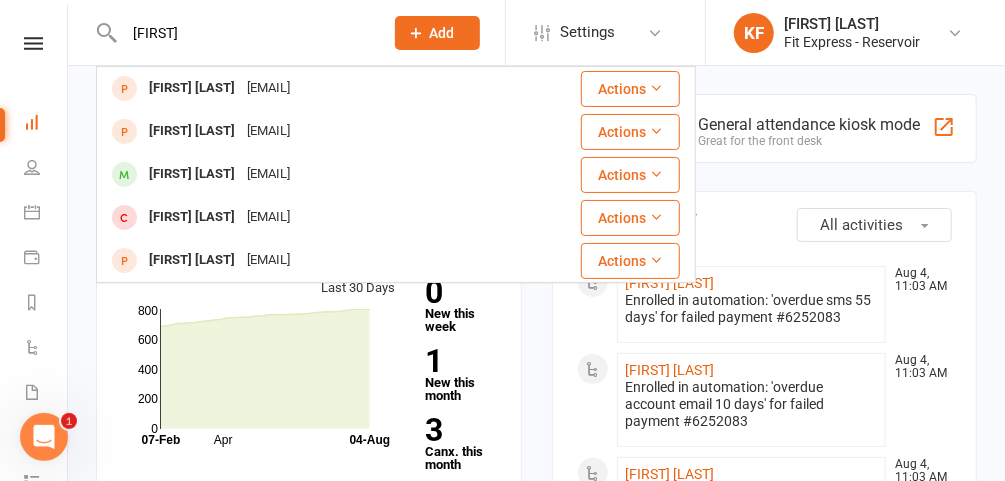 type on "[FIRST]" 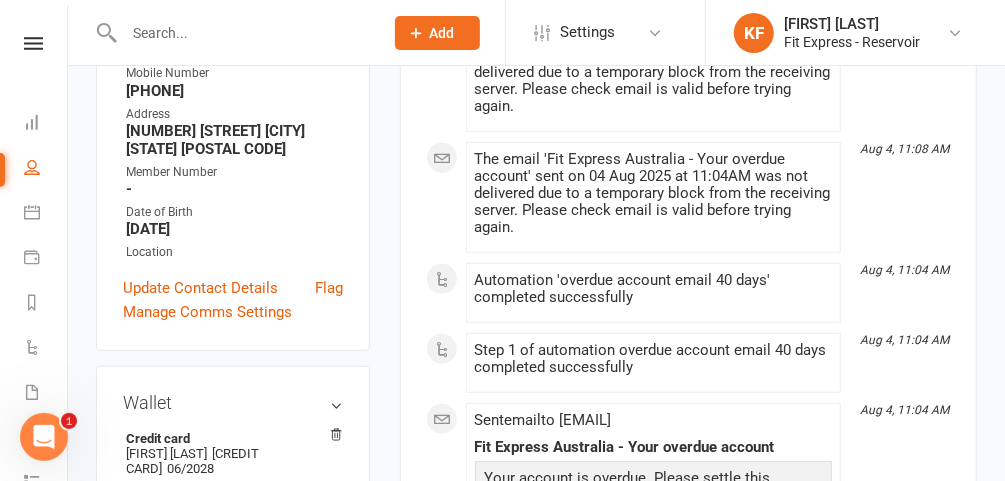 scroll, scrollTop: 0, scrollLeft: 0, axis: both 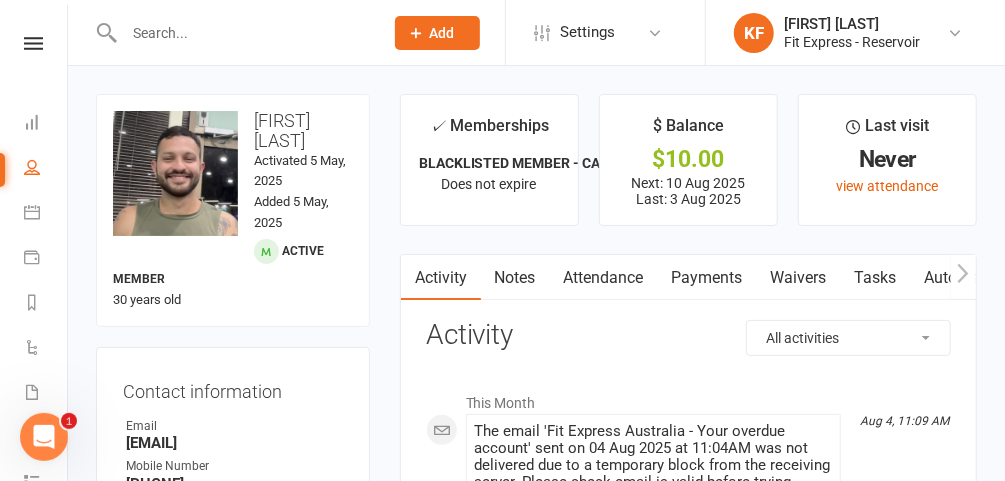 click on "Clubworx Dashboard People Calendar Payments Reports Automations   Waivers   Assessments  Tasks   What's New" at bounding box center (34, 245) 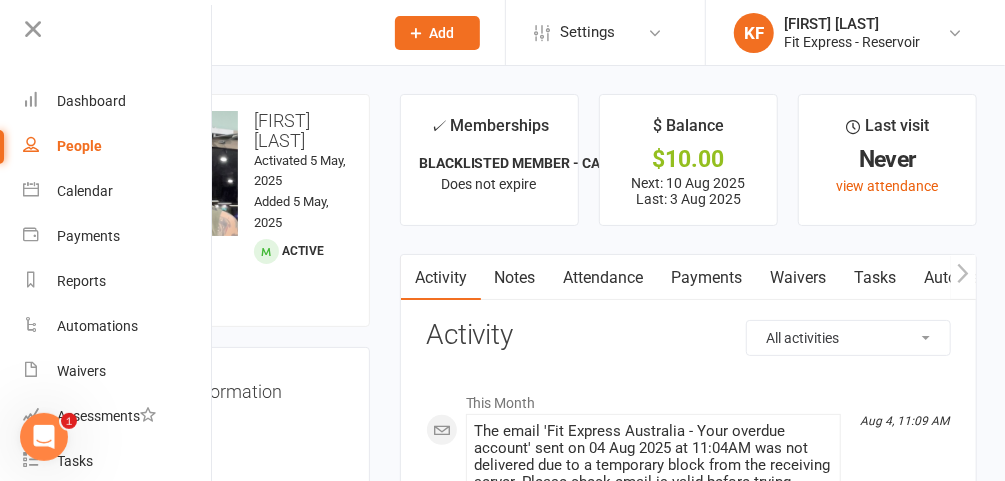 scroll, scrollTop: 0, scrollLeft: 1, axis: horizontal 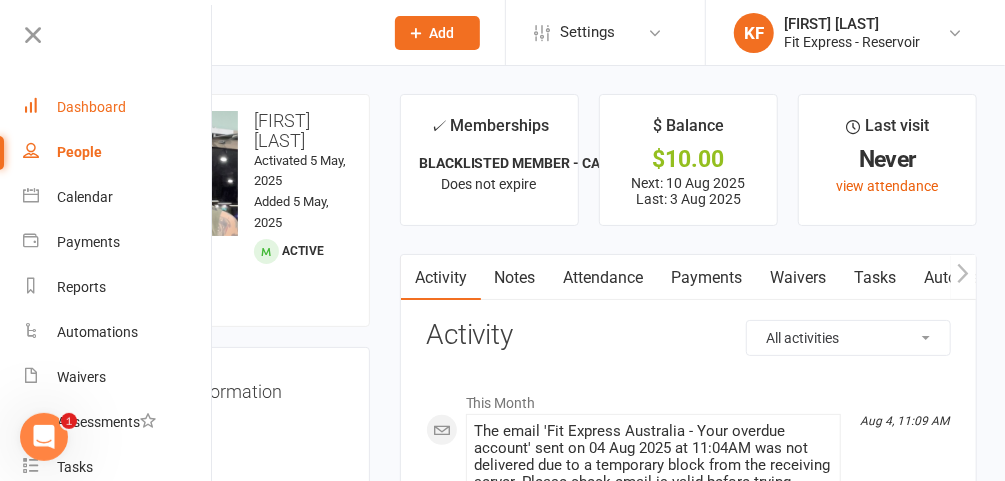 click on "Dashboard" at bounding box center [91, 107] 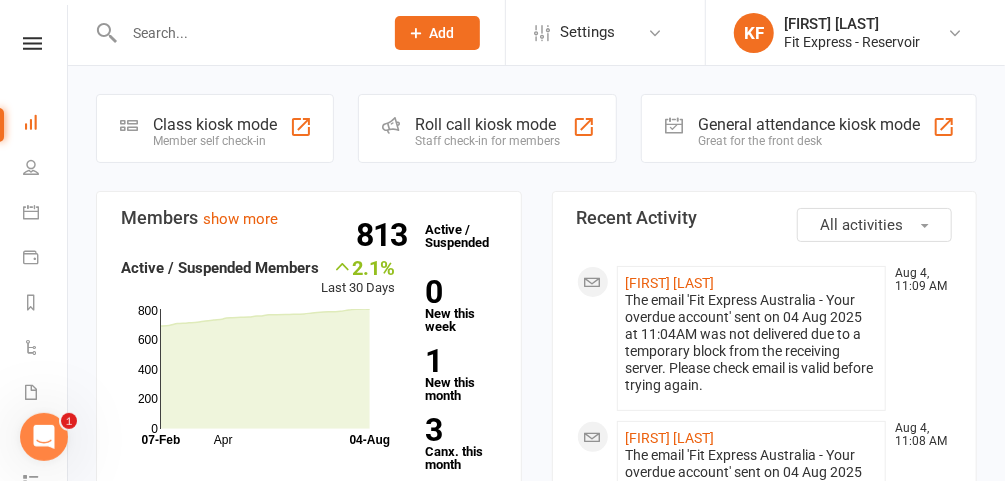 click on "Coming up Today Event/Booking Time Location Trainer Attendees Waitlist No events
Class kiosk mode Member self check-in Roll call kiosk mode Staff check-in for members General attendance kiosk mode Great for the front desk Kiosk modes:  General attendance  General attendance Class Roll call
Members  show more 2.1% Last 30 Days Active / Suspended Members Apr Month 07-Feb 04-Aug  0 200 400 600 800 813 Active / Suspended 0 New this week 1 New this month 3 Canx. this month
Attendance 0 Right Now (in session) show more 0 Today (so far)  No change from yesterday show more 813 Absent (last 30 days) show more
Recent Activity [FIRST] [LAST] Aug 4, 11:09 AM The email 'Fit Express Australia - Your overdue account' sent on 04 Aug 2025 at 11:04AM was not delivered due to a temporary block from the receiving server. Please check email is valid before trying again.
[FIRST] [LAST] Aug 4, 11:08 AM
[FIRST] [LAST]" at bounding box center (536, 1331) 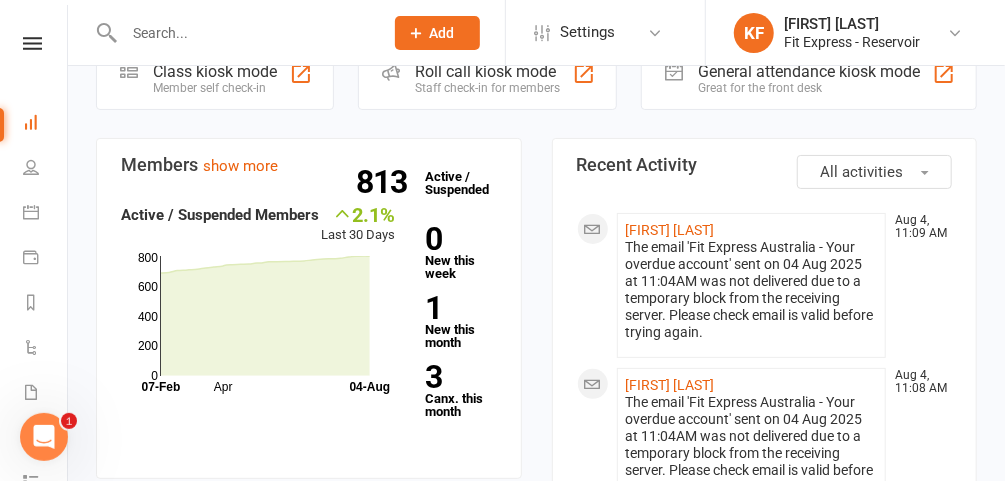 scroll, scrollTop: 0, scrollLeft: 0, axis: both 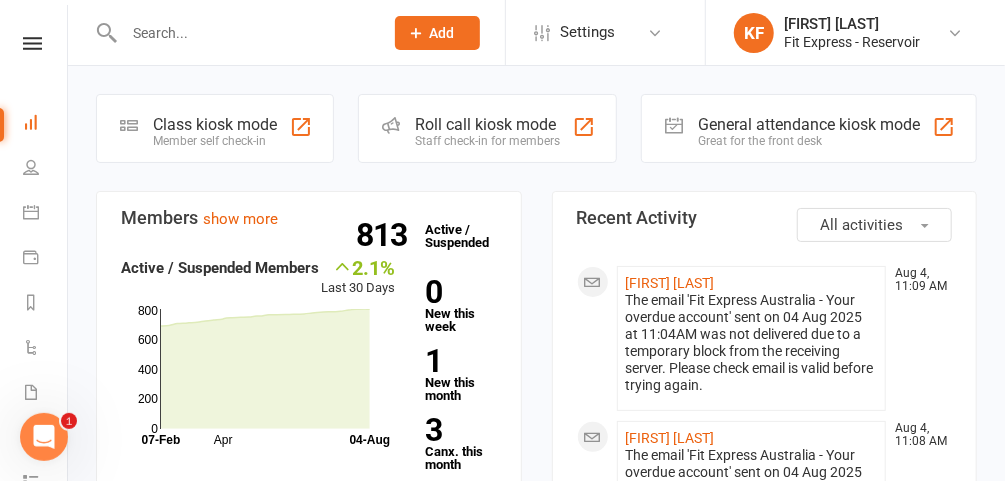 click at bounding box center [32, 43] 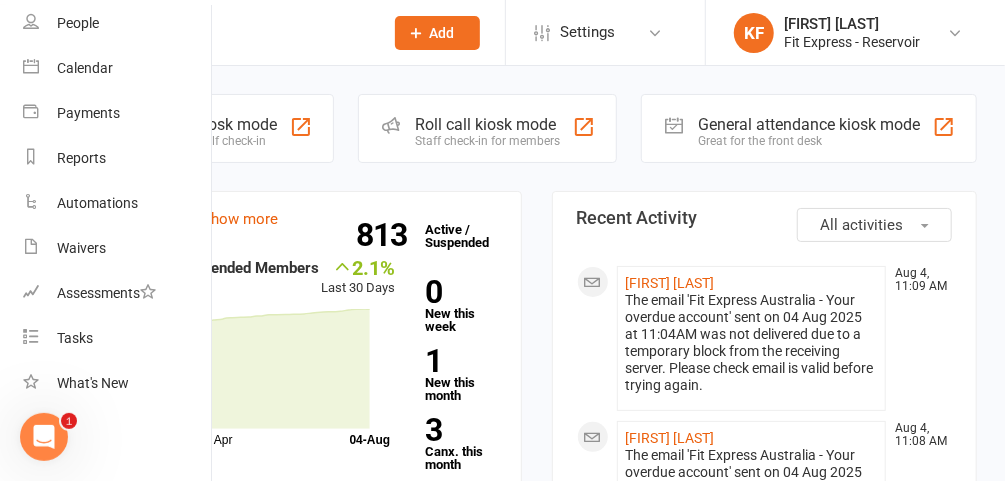 scroll, scrollTop: 0, scrollLeft: 1, axis: horizontal 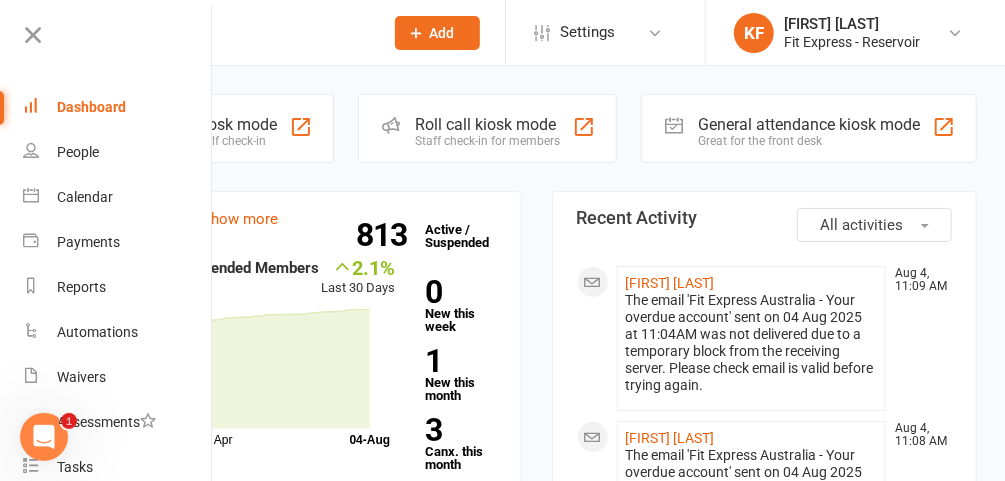click on "Coming up Today Event/Booking Time Location Trainer Attendees Waitlist No events
Class kiosk mode Member self check-in Roll call kiosk mode Staff check-in for members General attendance kiosk mode Great for the front desk Kiosk modes:  General attendance  General attendance Class Roll call
Members  show more 2.1% Last 30 Days Active / Suspended Members Apr Month 07-Feb 04-Aug  0 200 400 600 800 813 Active / Suspended 0 New this week 1 New this month 3 Canx. this month
Attendance 0 Right Now (in session) show more 0 Today (so far)  No change from yesterday show more 813 Absent (last 30 days) show more
Recent Activity [FIRST] [LAST] Aug 4, 11:09 AM The email 'Fit Express Australia - Your overdue account' sent on 04 Aug 2025 at 11:04AM was not delivered due to a temporary block from the receiving server. Please check email is valid before trying again.
[FIRST] [LAST] Aug 4, 11:08 AM
[FIRST] [LAST]" at bounding box center [536, 1331] 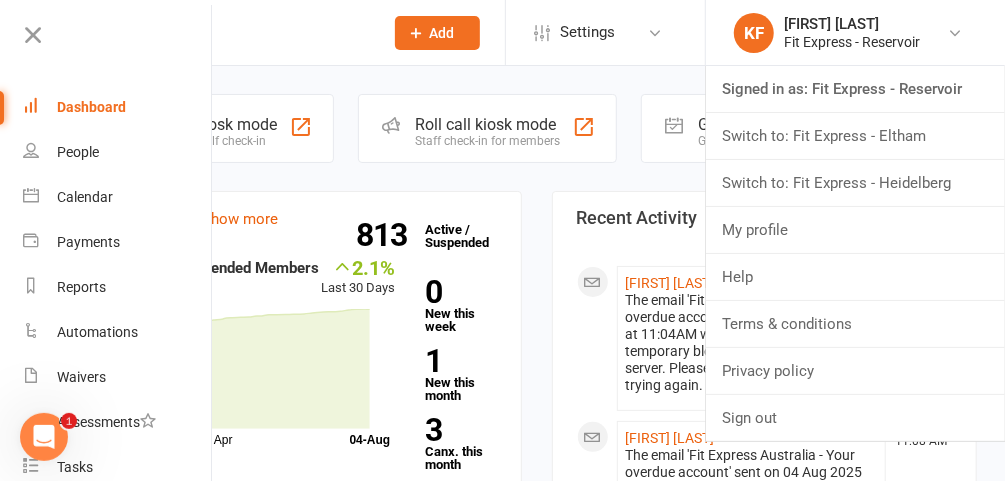 click on "Switch to: Fit Express - Eltham" at bounding box center (855, 136) 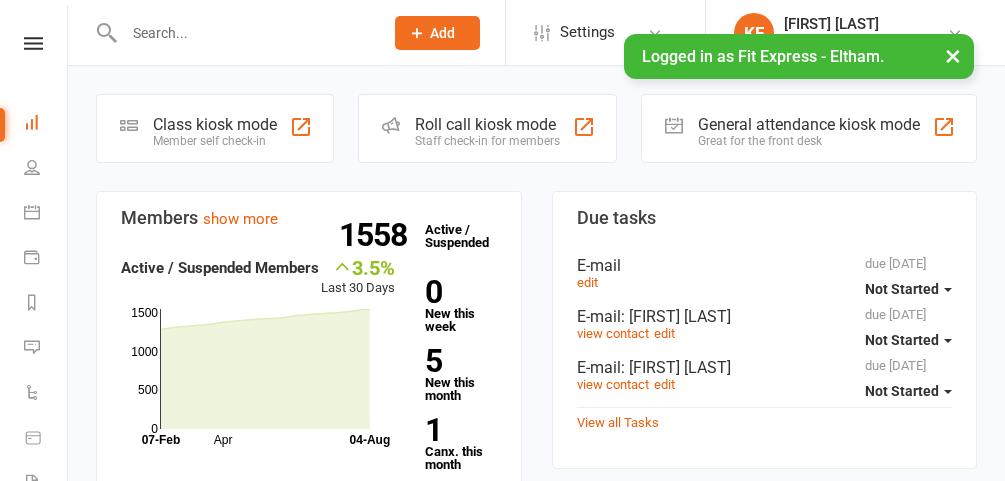 scroll, scrollTop: 0, scrollLeft: 0, axis: both 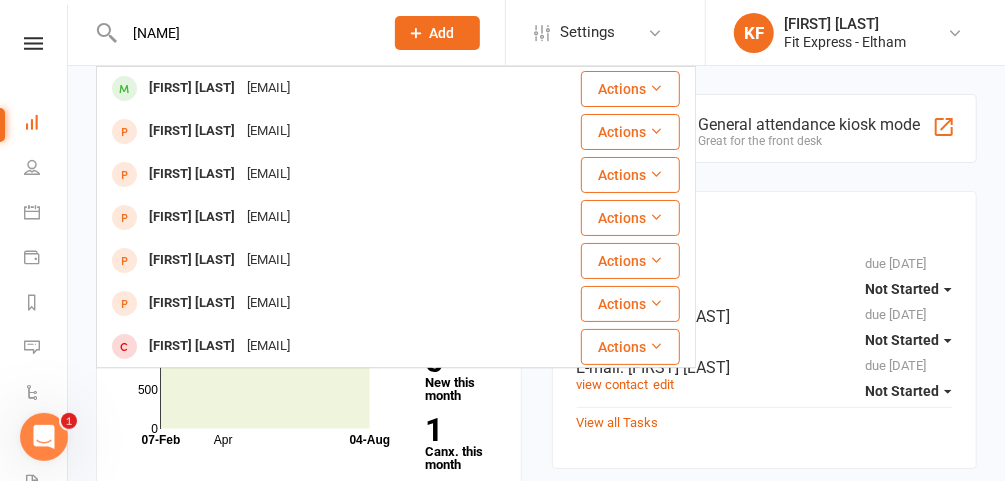 type on "lakshan" 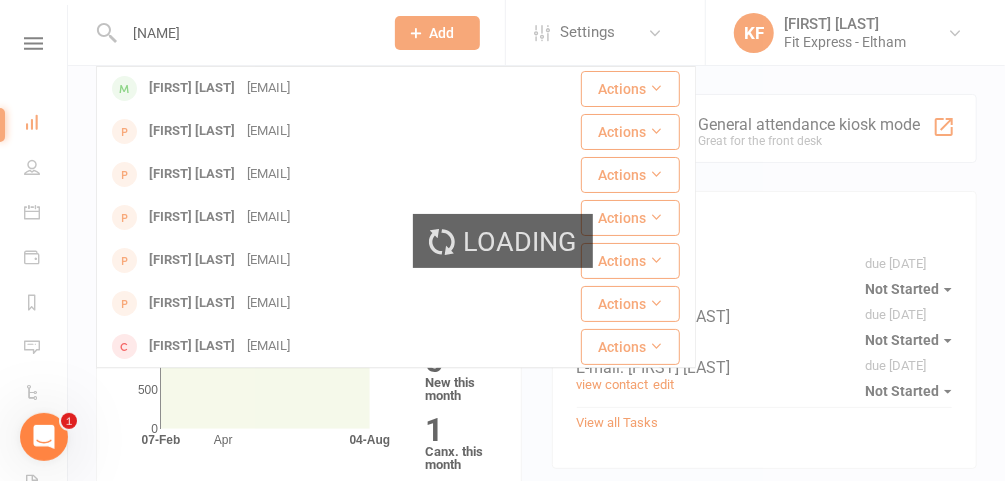 type 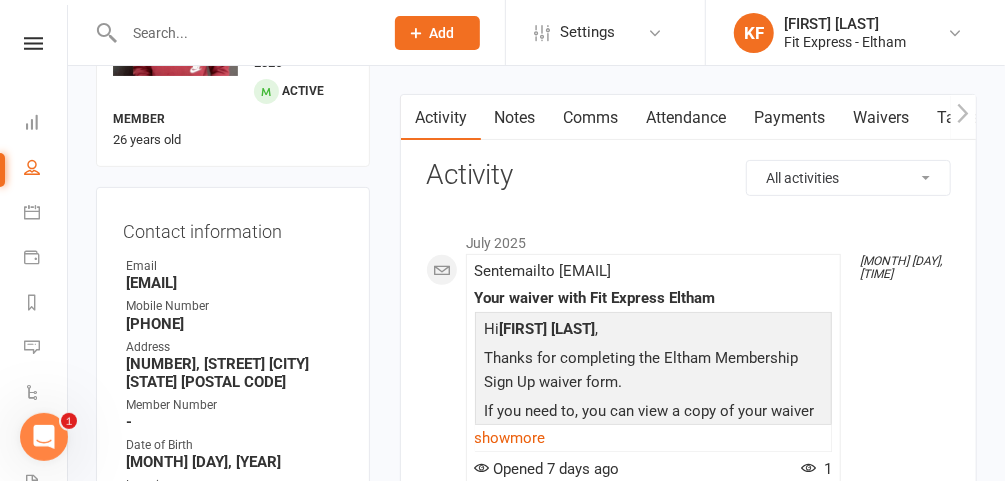 scroll, scrollTop: 0, scrollLeft: 0, axis: both 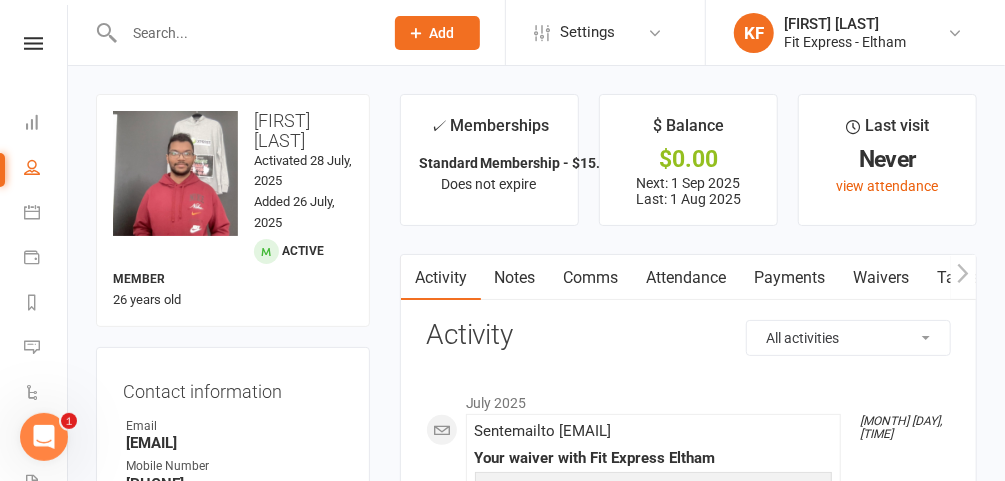 click on "Payments" at bounding box center (790, 278) 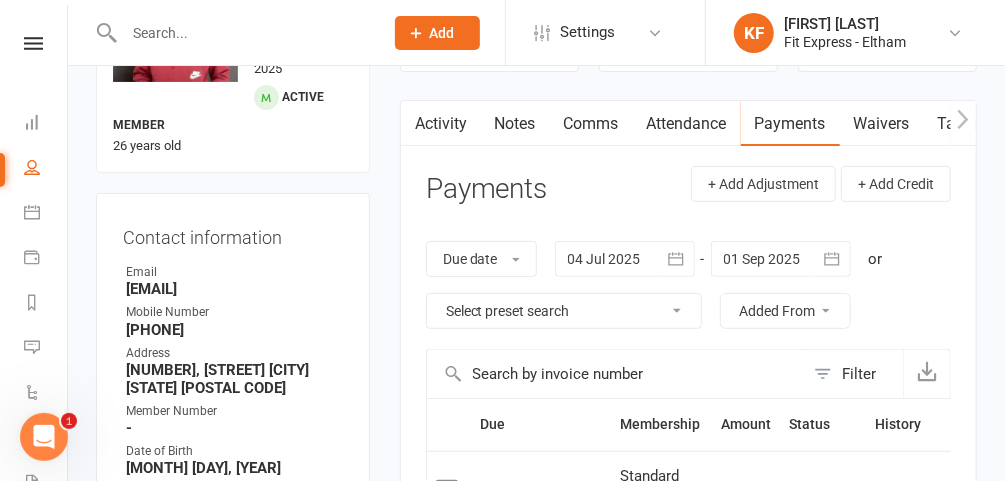 scroll, scrollTop: 137, scrollLeft: 0, axis: vertical 